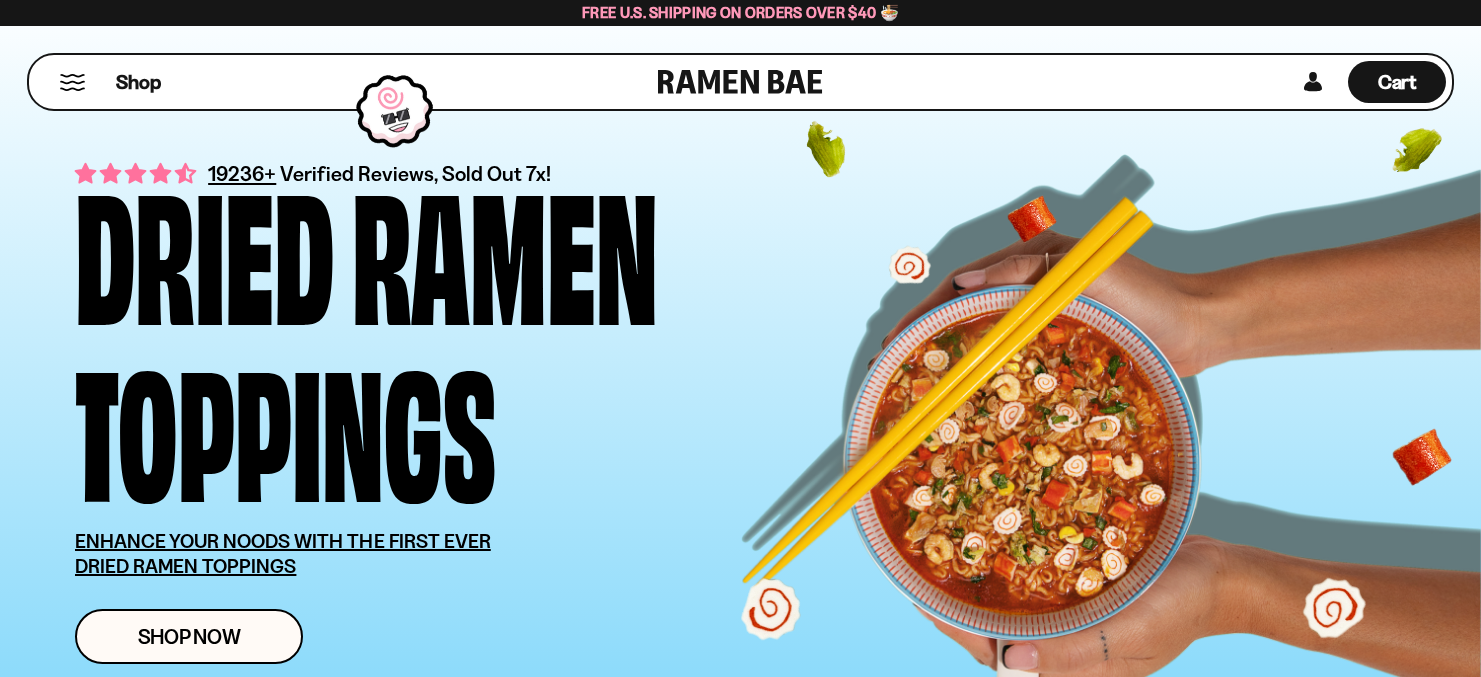 scroll, scrollTop: 0, scrollLeft: 0, axis: both 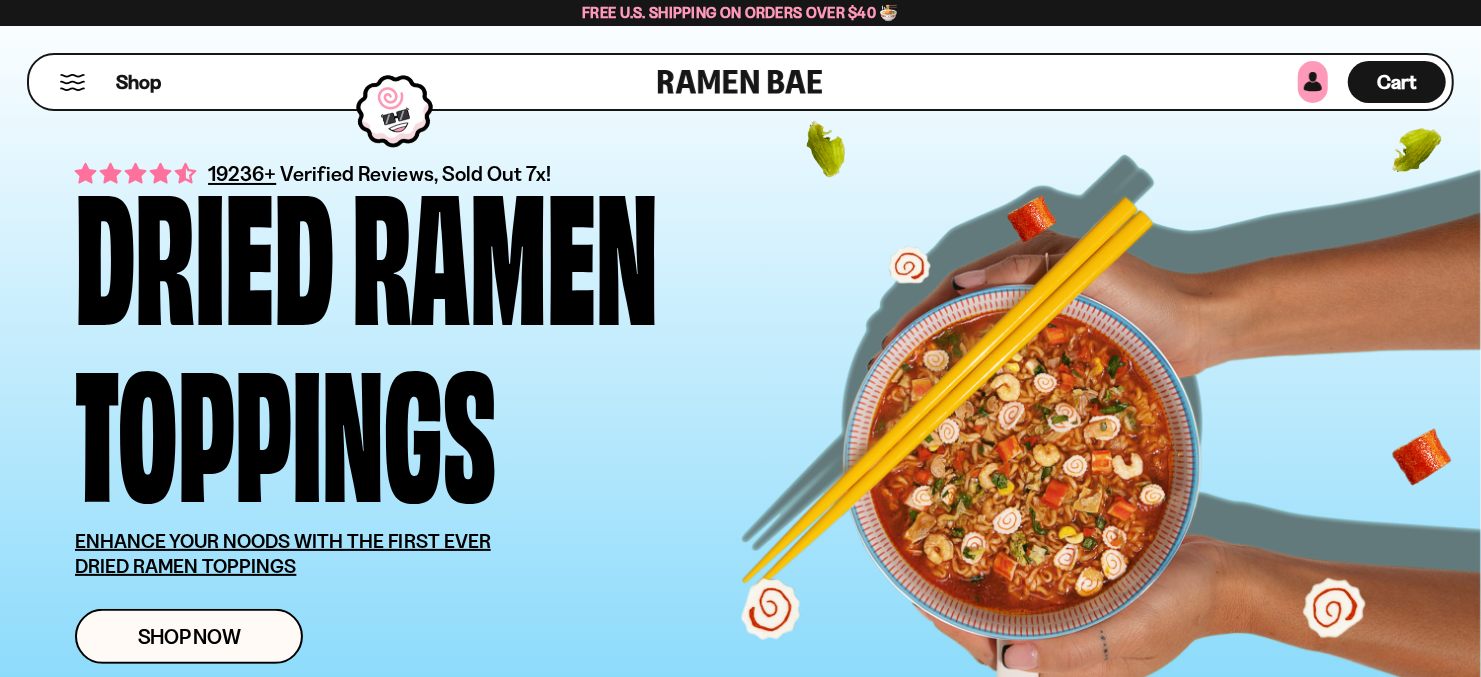 click at bounding box center (1313, 82) 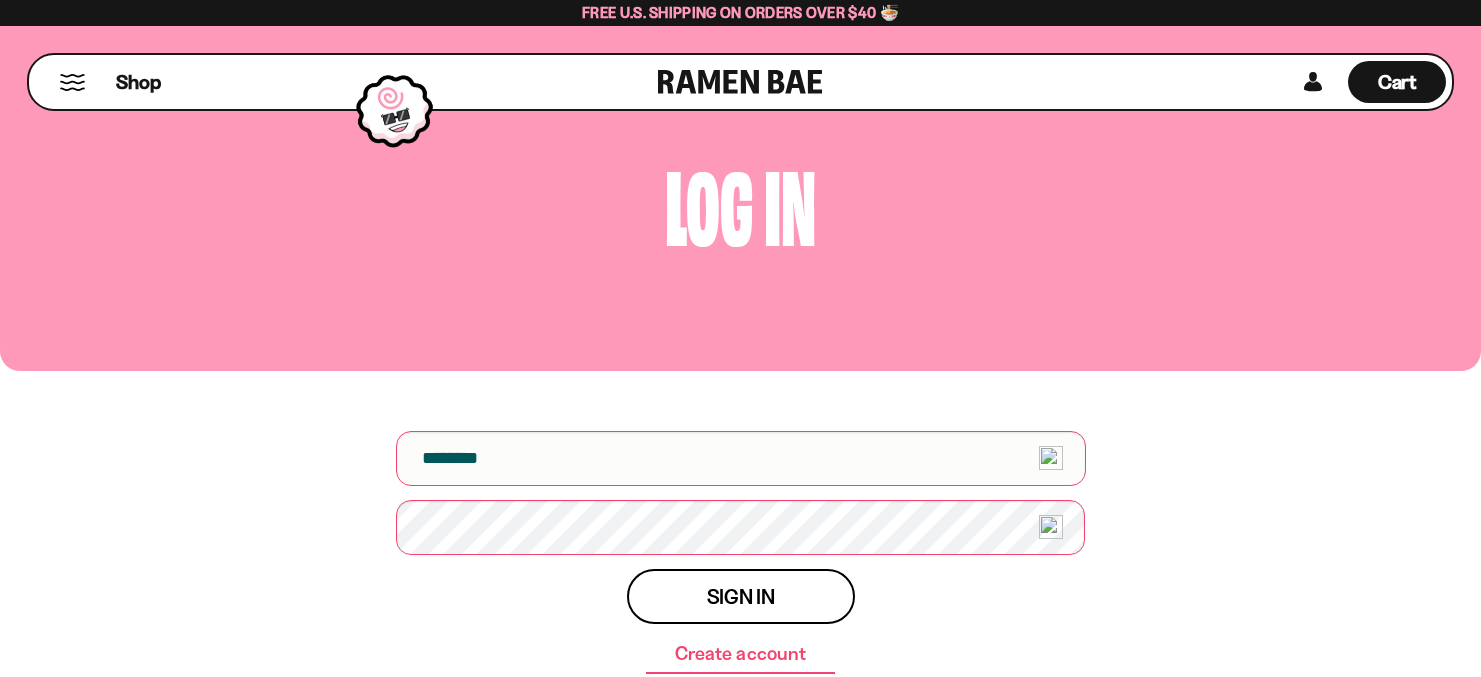 scroll, scrollTop: 0, scrollLeft: 0, axis: both 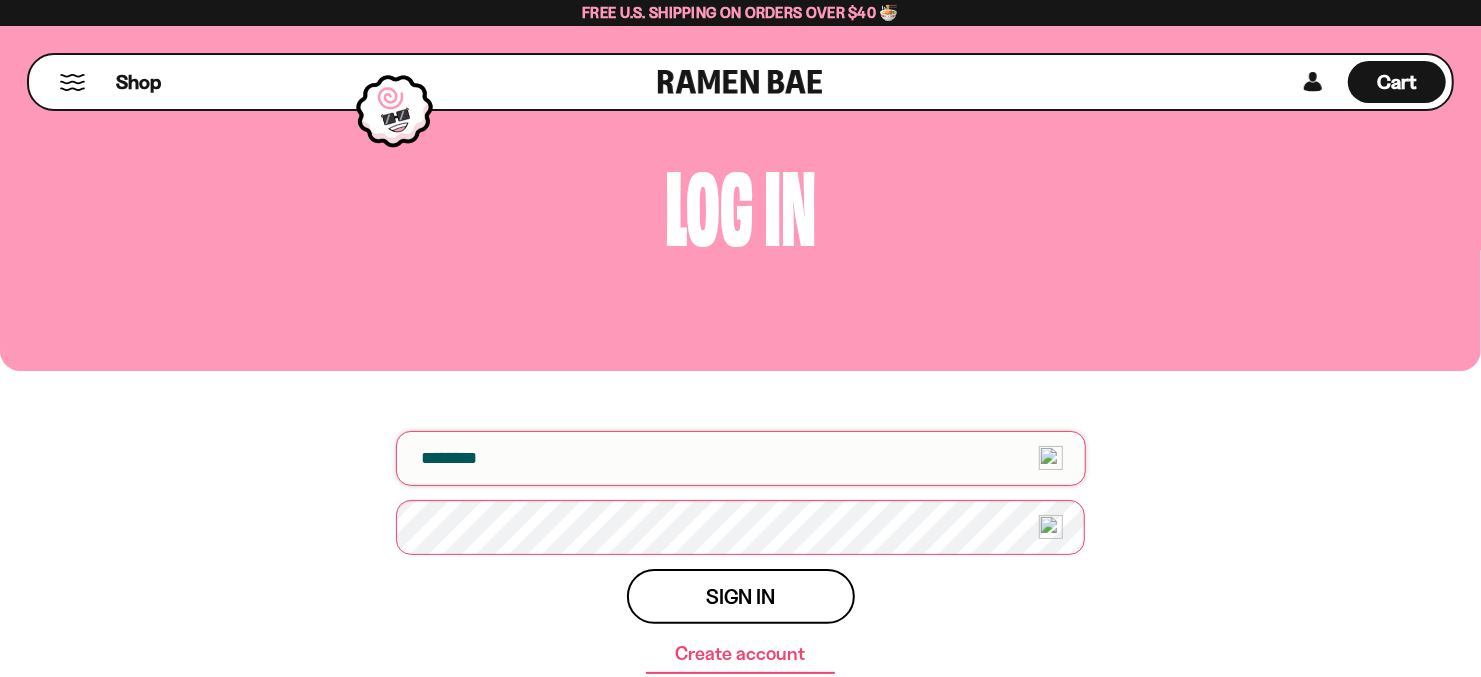 click at bounding box center (741, 458) 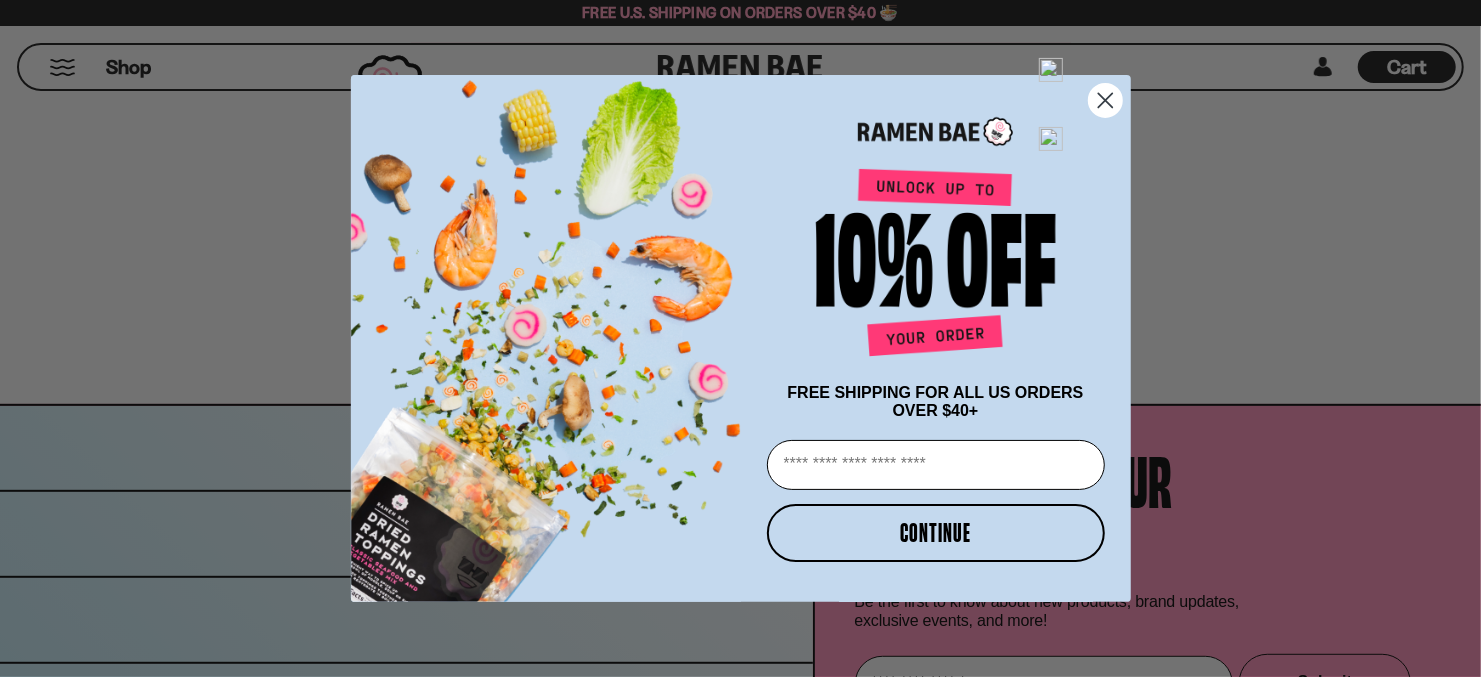 scroll, scrollTop: 399, scrollLeft: 0, axis: vertical 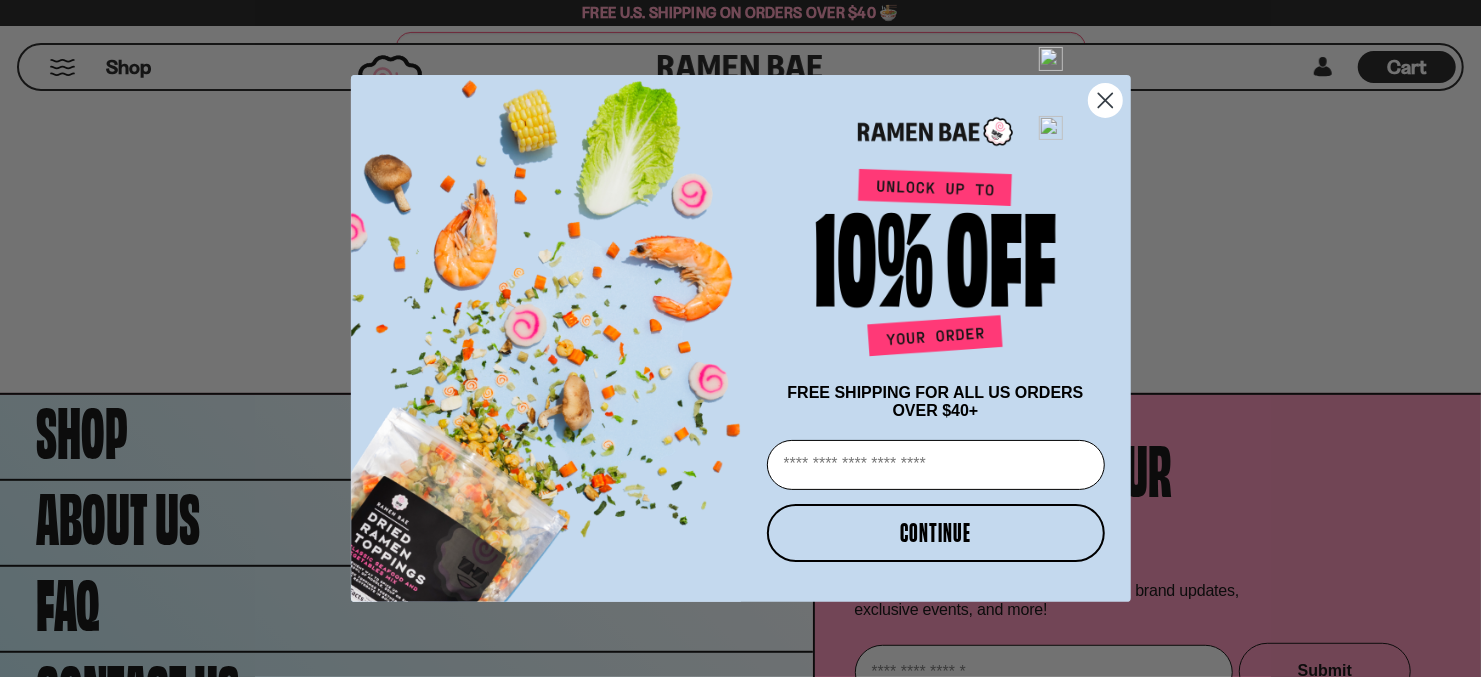 click on "Email" at bounding box center (936, 465) 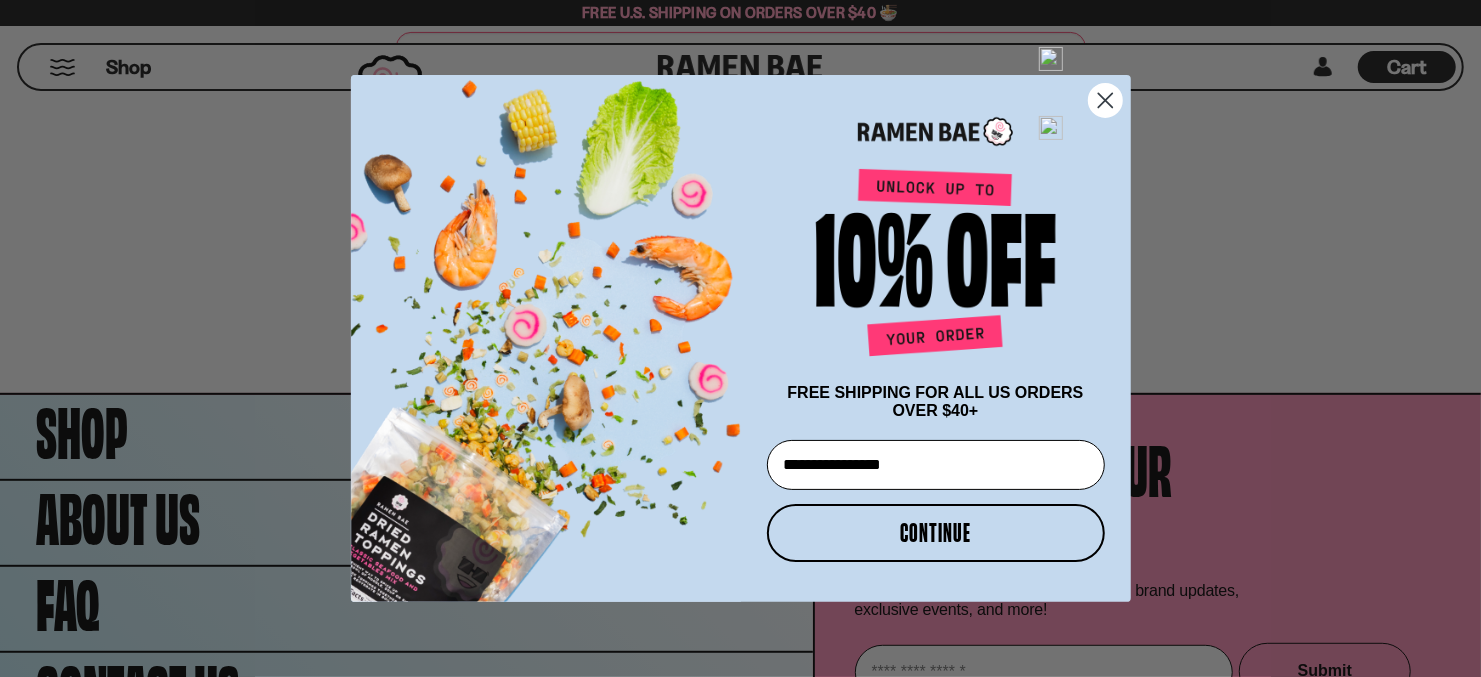 click on "CONTINUE" at bounding box center [936, 533] 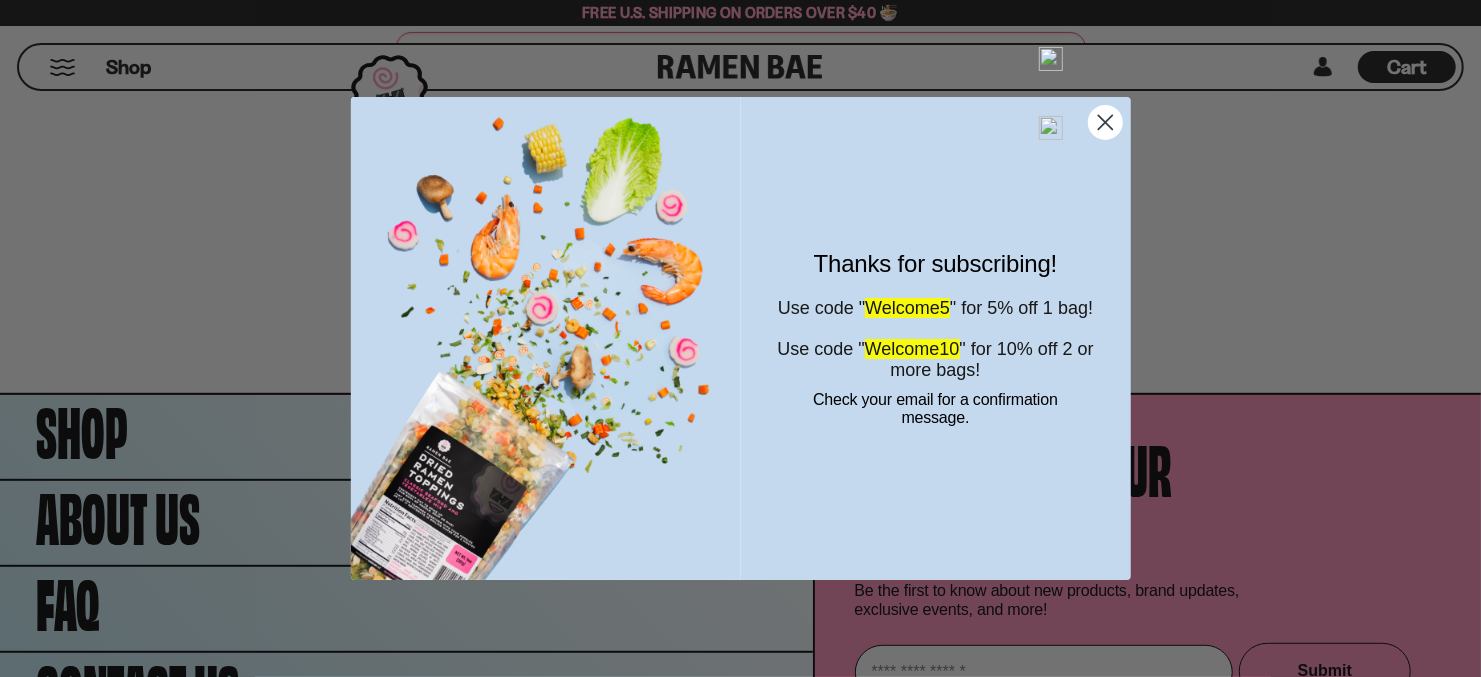 click 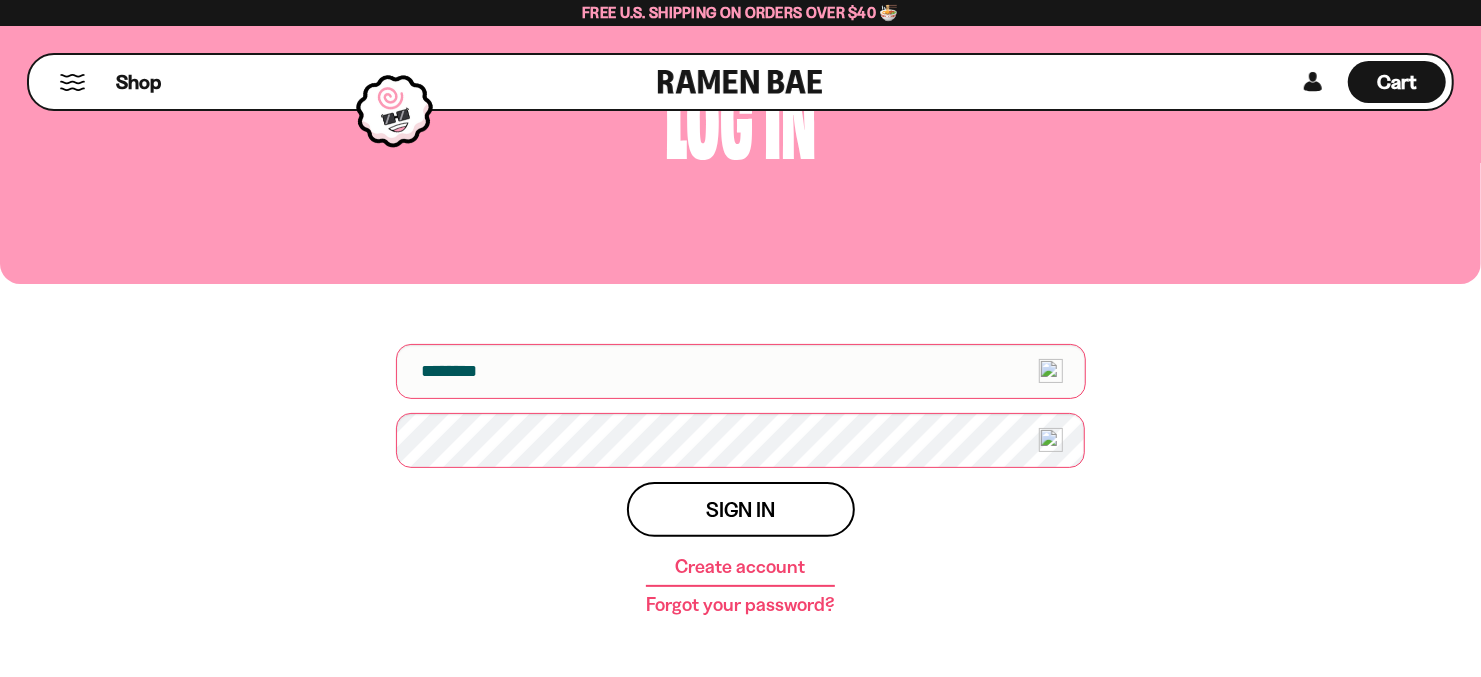 scroll, scrollTop: 0, scrollLeft: 0, axis: both 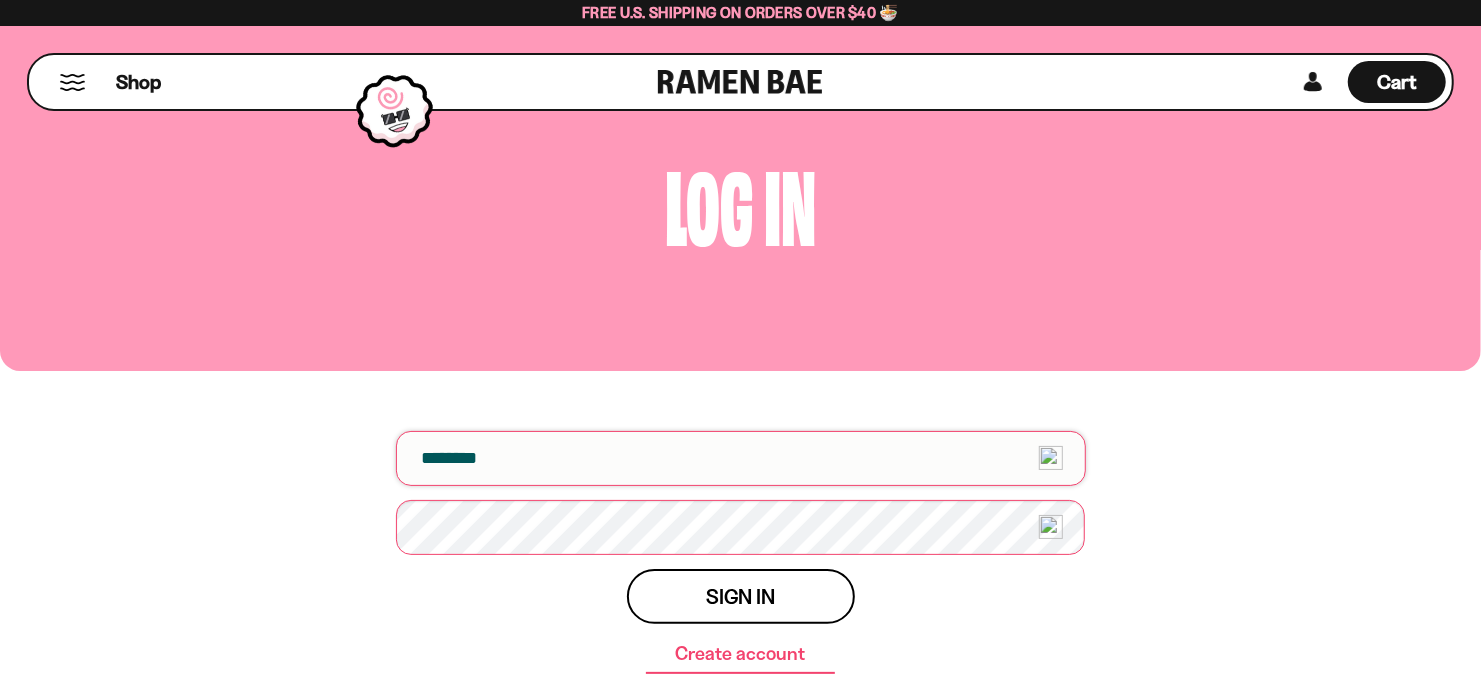 click at bounding box center (741, 458) 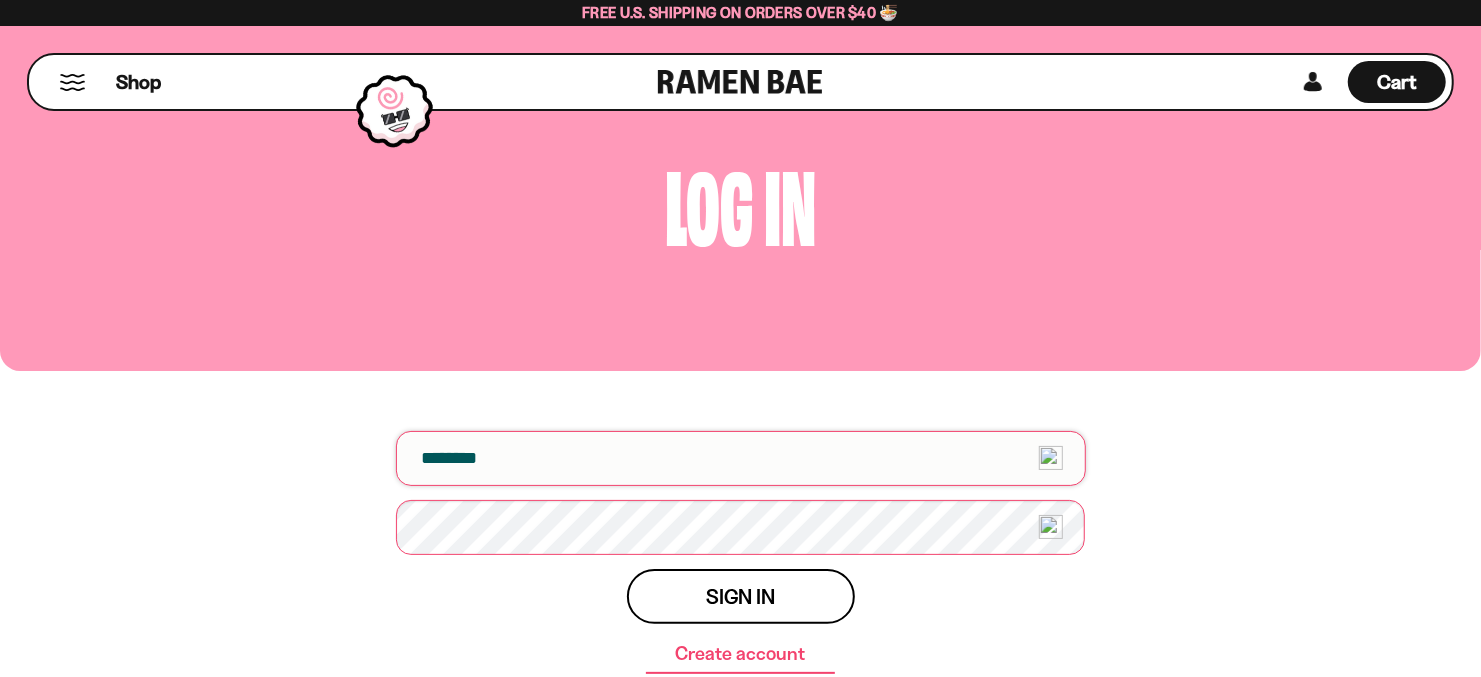 type on "**********" 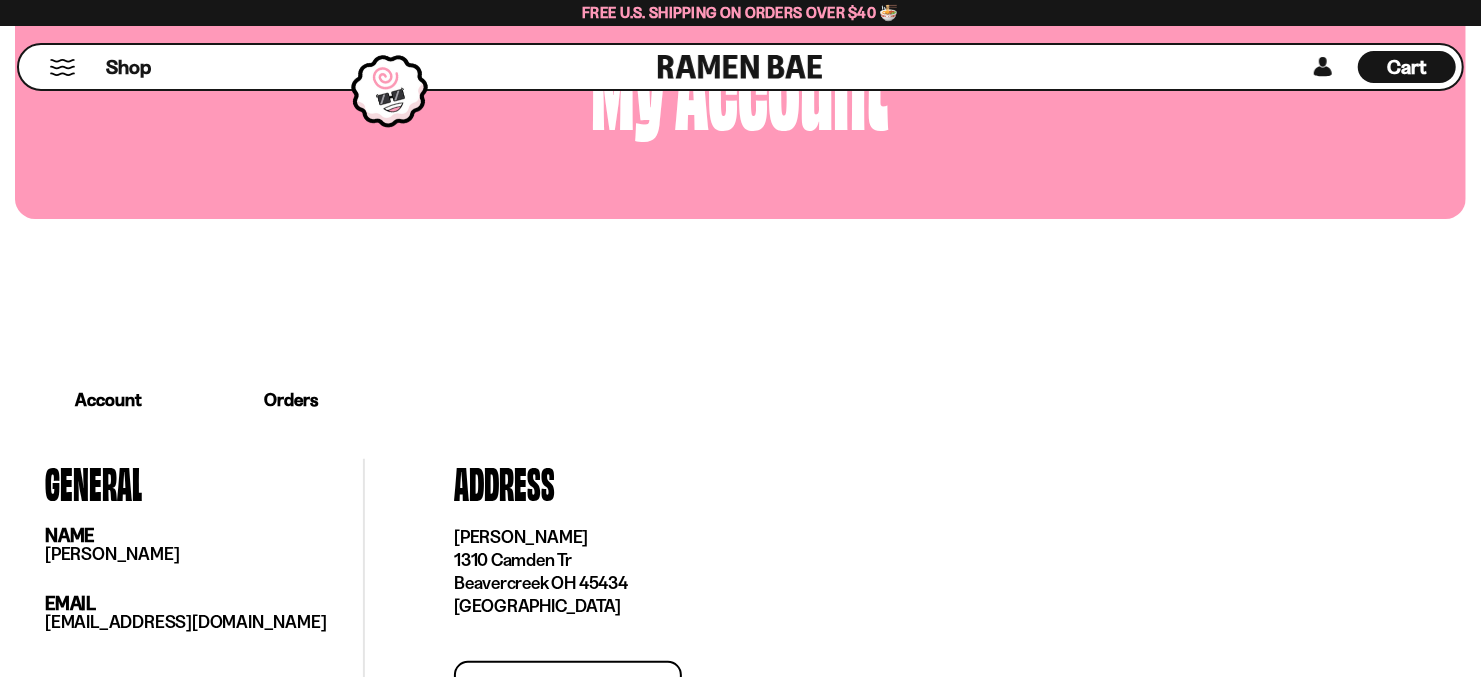 scroll, scrollTop: 0, scrollLeft: 0, axis: both 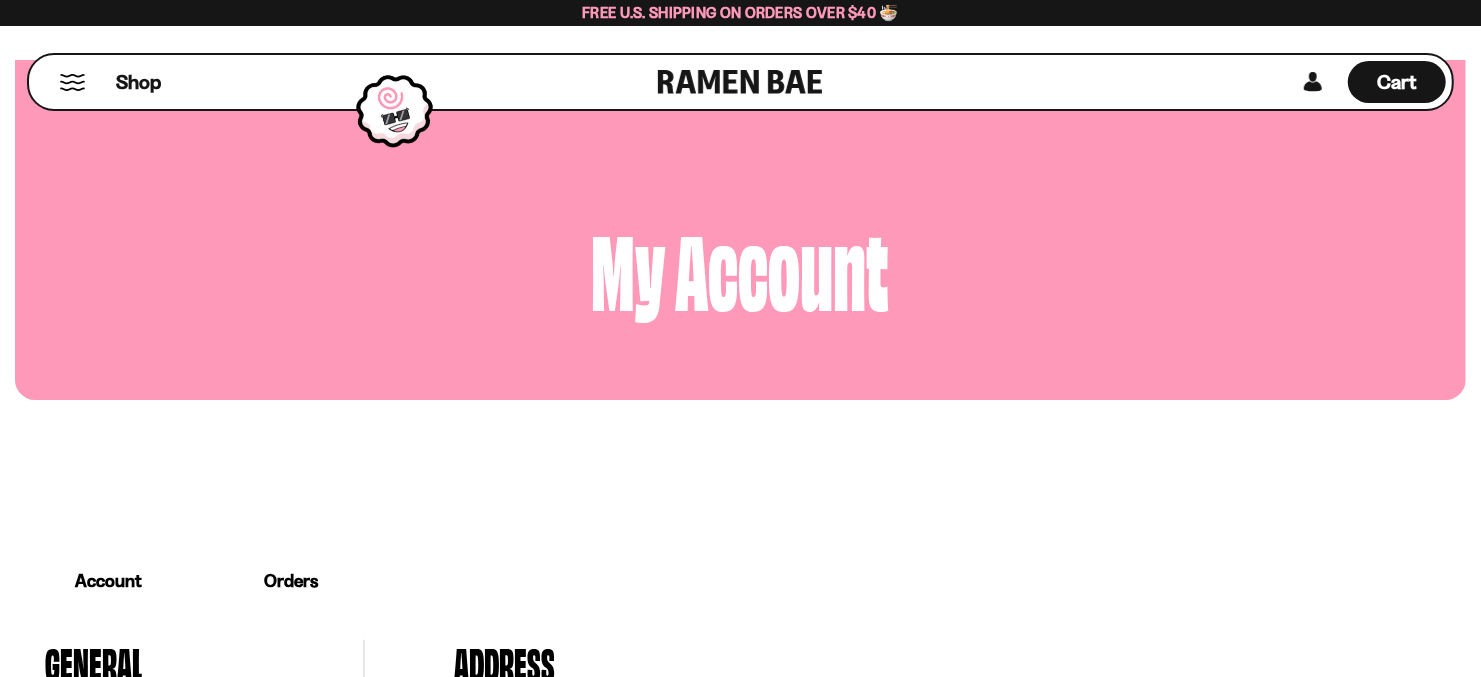 click on "Orders" at bounding box center [291, 581] 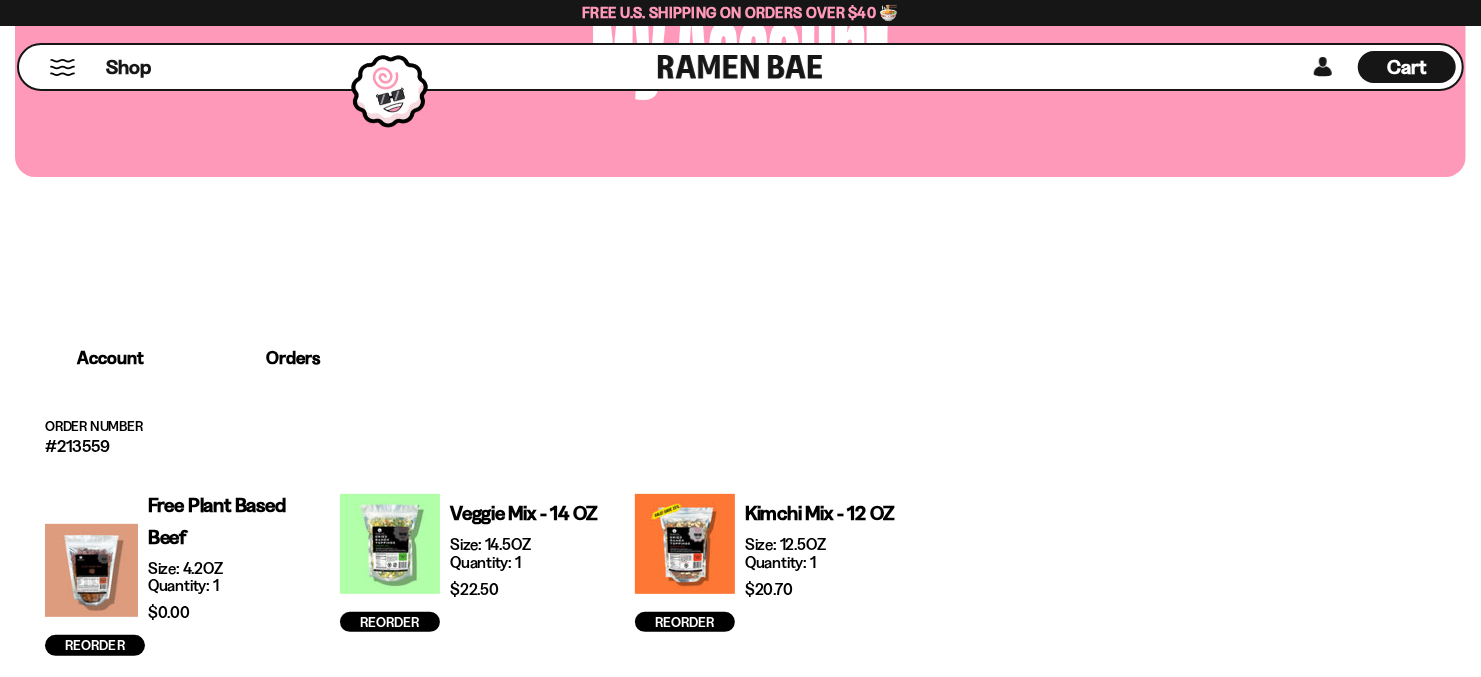 scroll, scrollTop: 405, scrollLeft: 0, axis: vertical 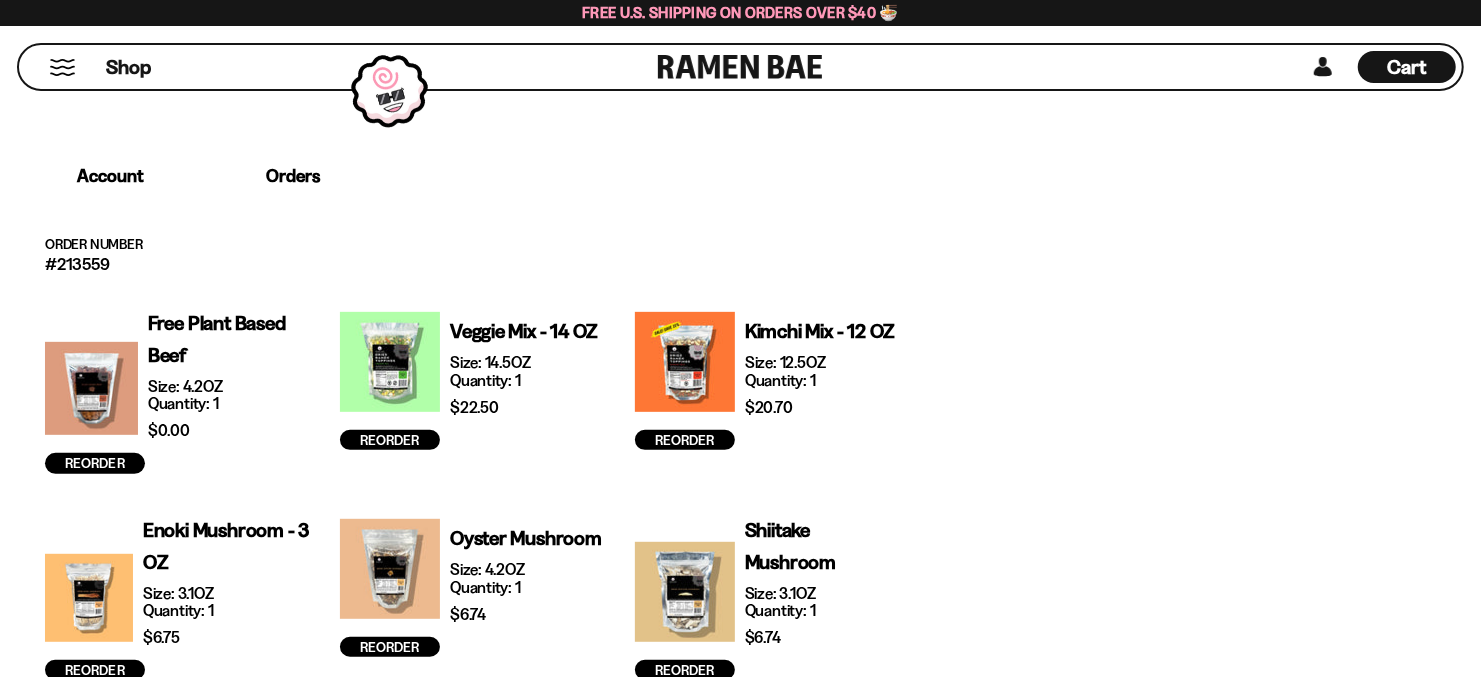 click on "#213559" at bounding box center [740, 263] 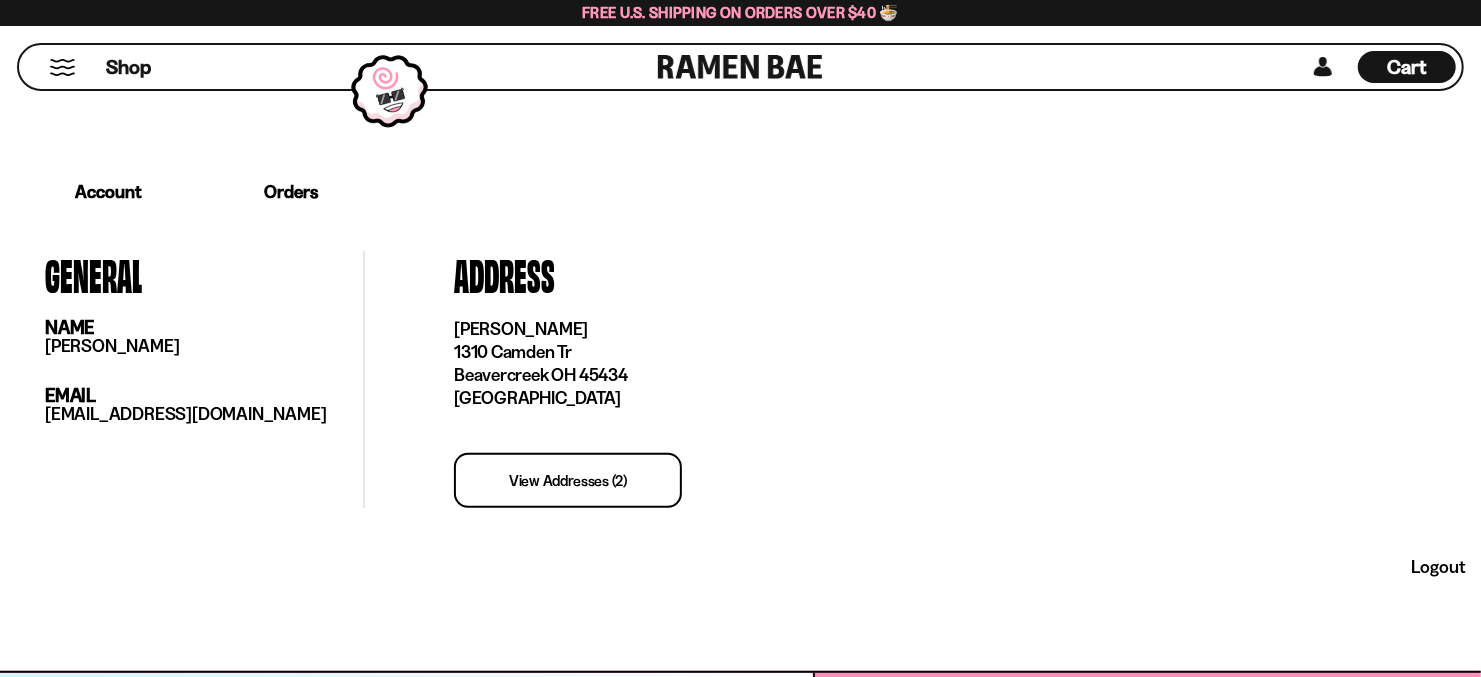 scroll, scrollTop: 105, scrollLeft: 0, axis: vertical 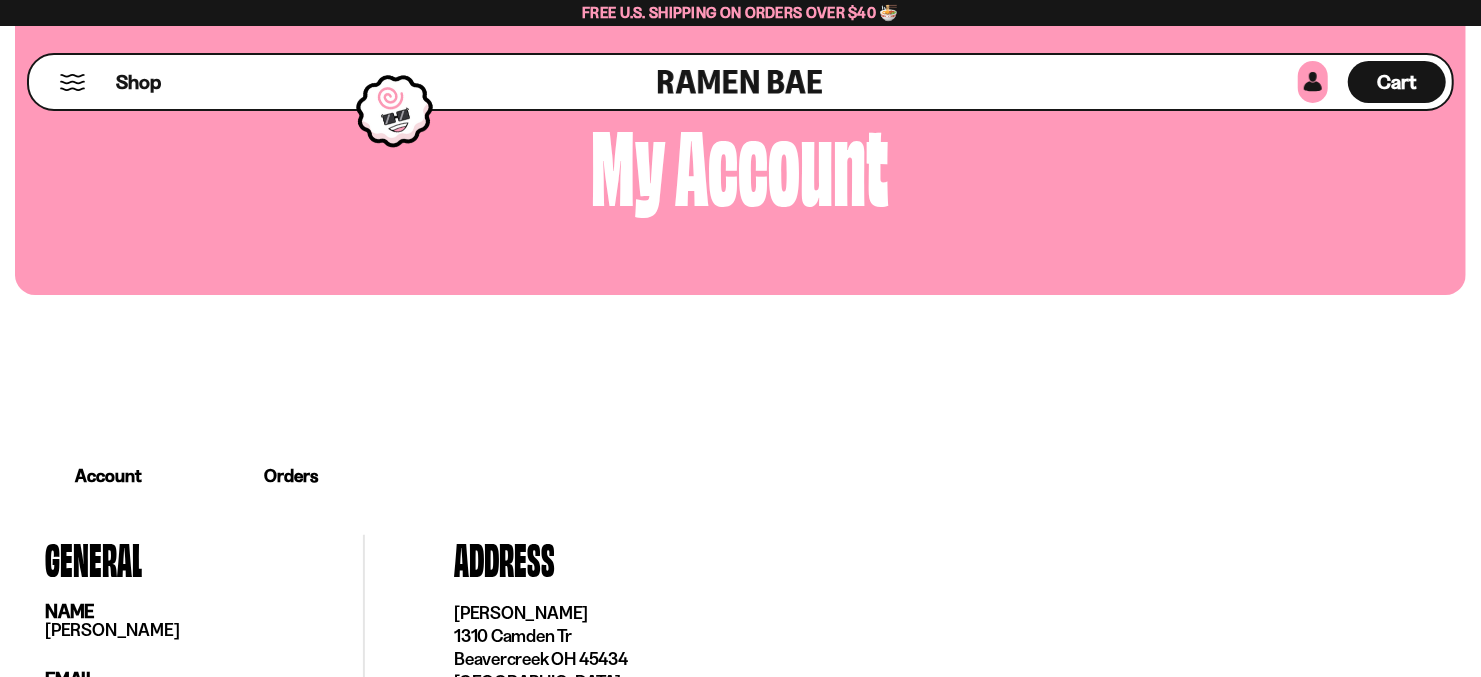 click at bounding box center [1313, 82] 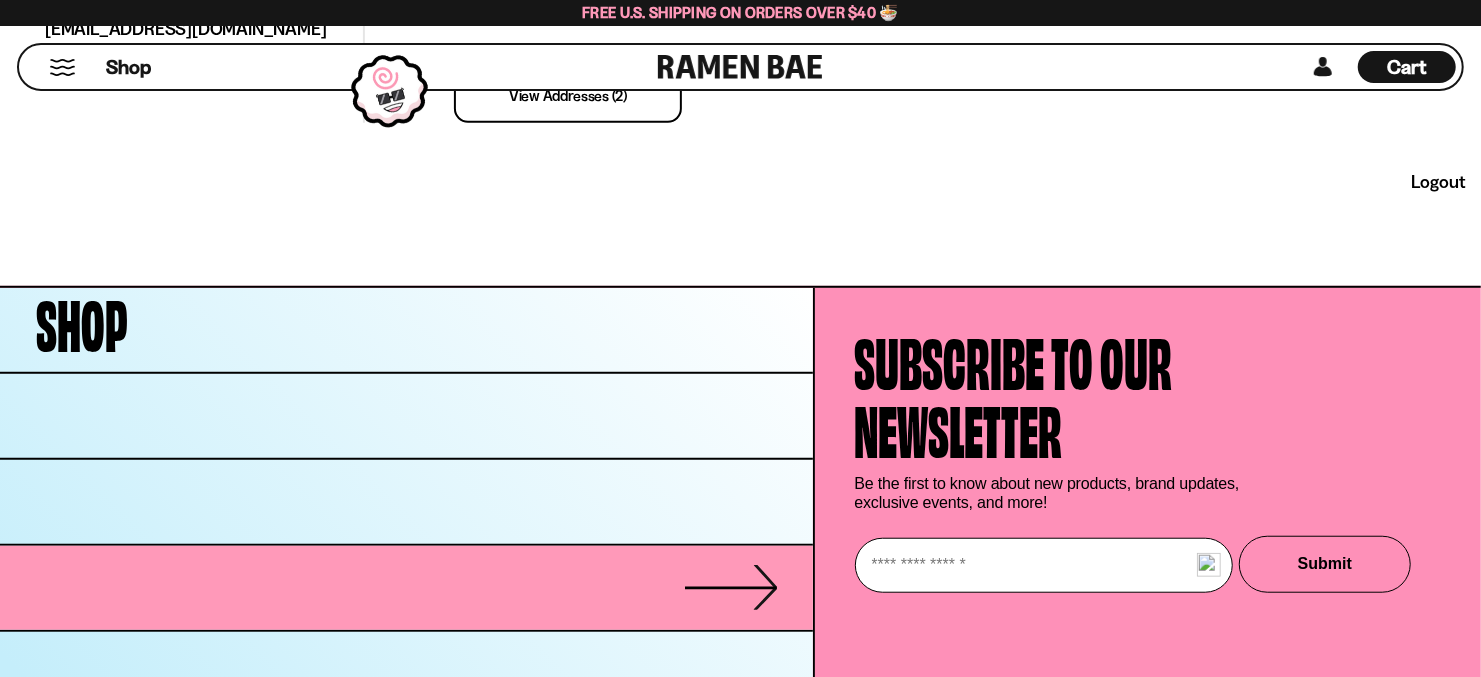 scroll, scrollTop: 858, scrollLeft: 0, axis: vertical 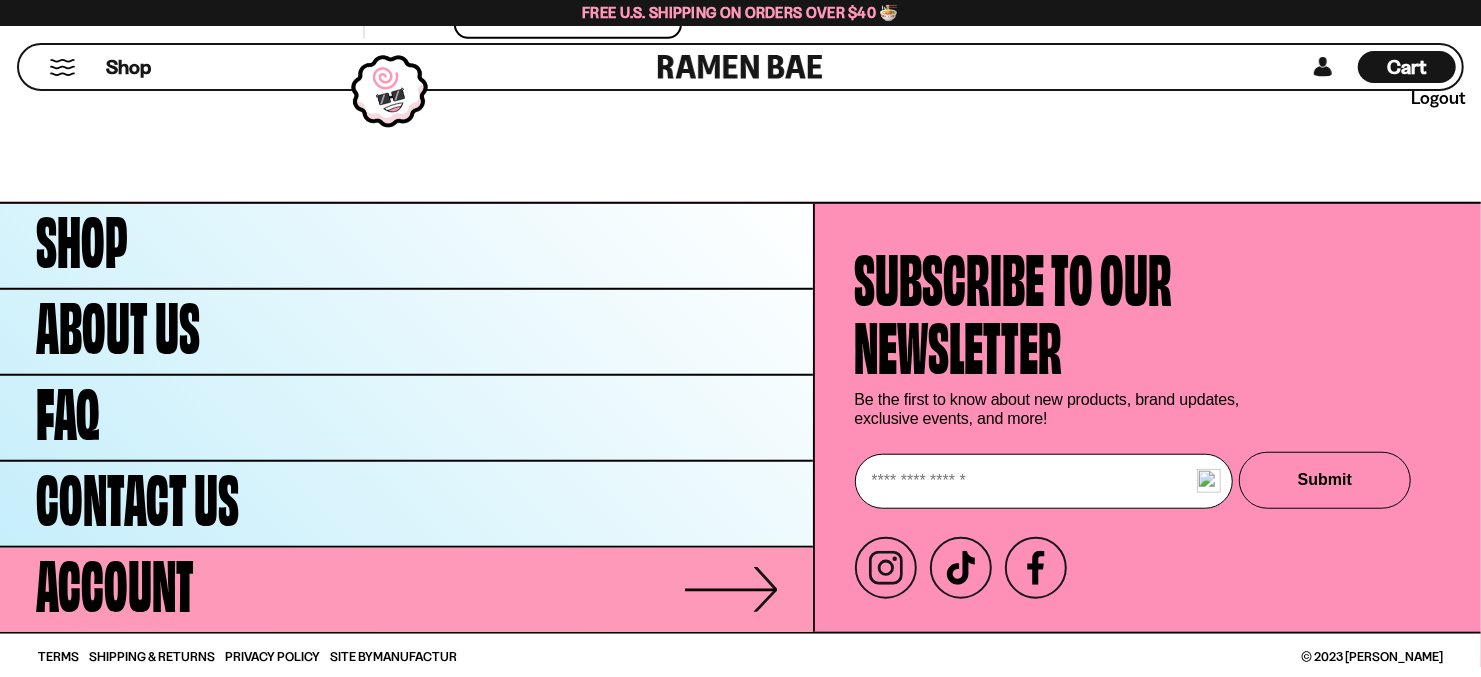 click on "Account" at bounding box center (115, 580) 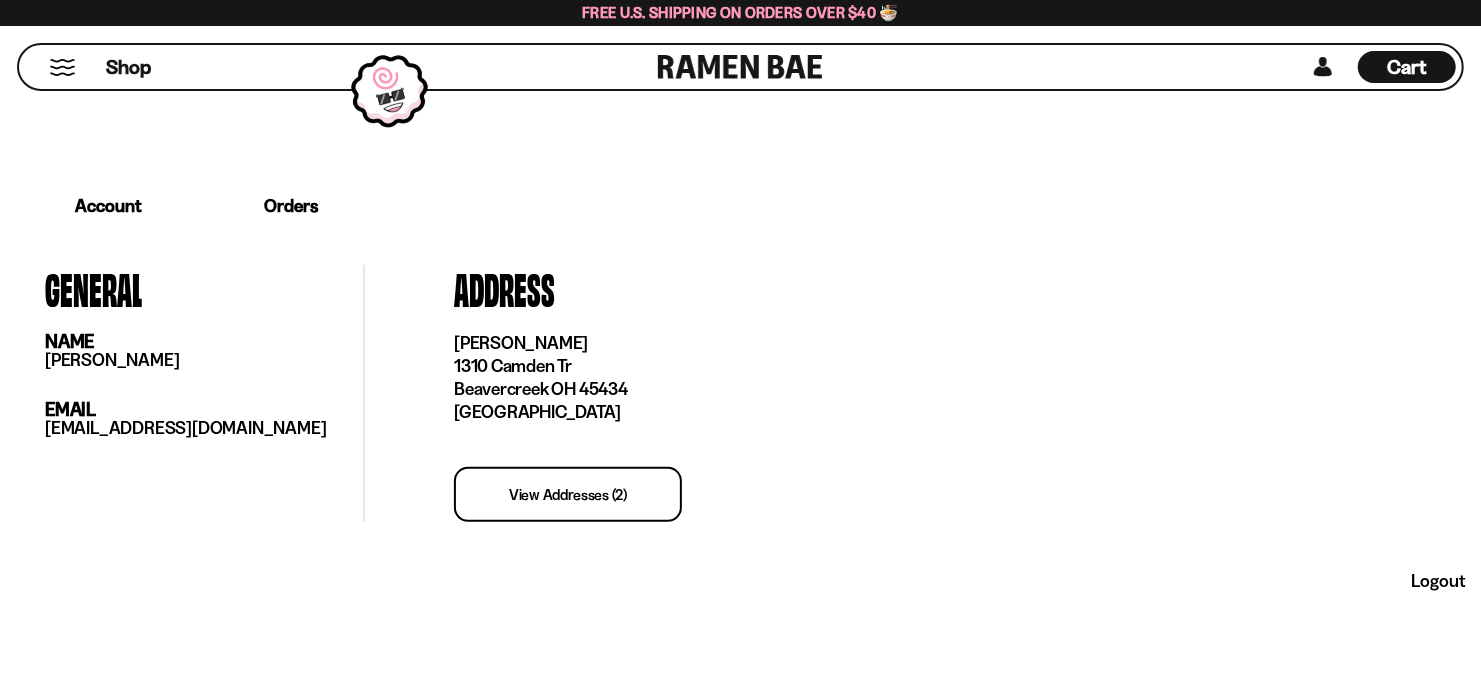 scroll, scrollTop: 399, scrollLeft: 0, axis: vertical 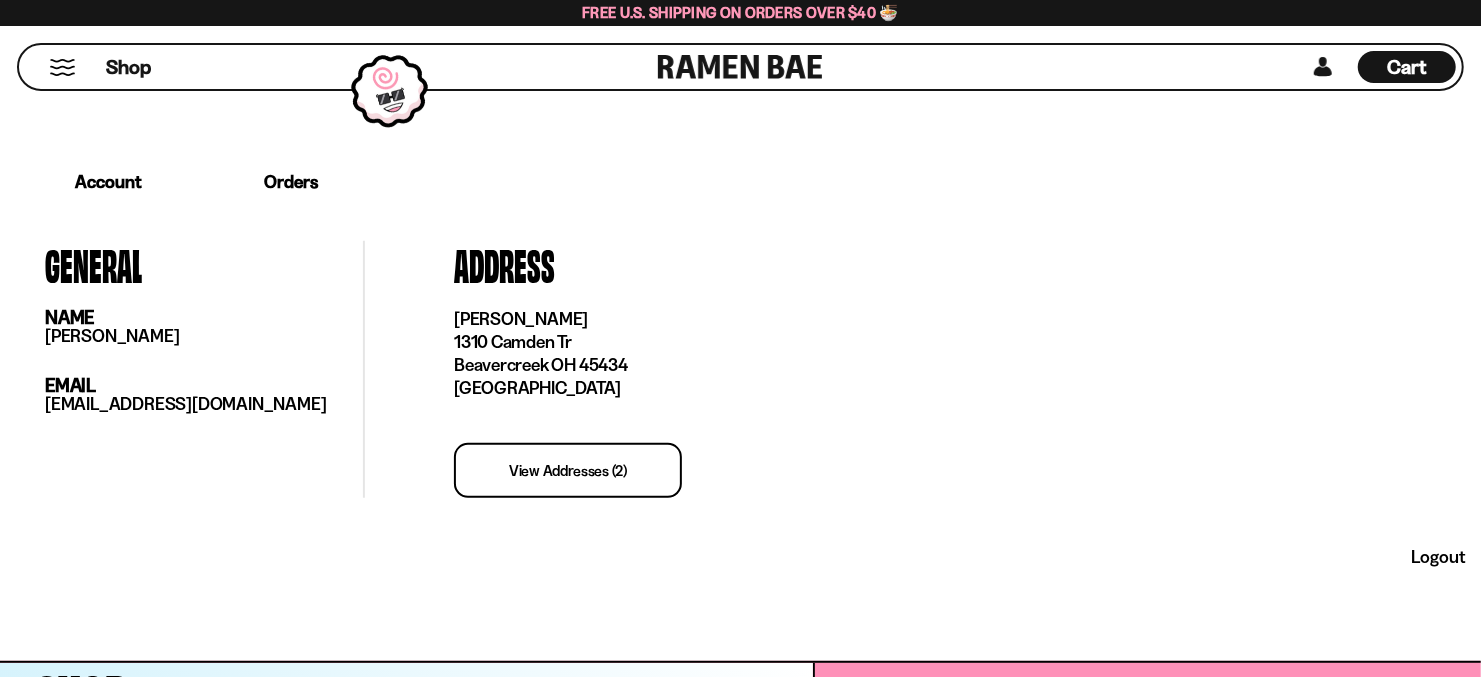 click on "Orders" at bounding box center (291, 182) 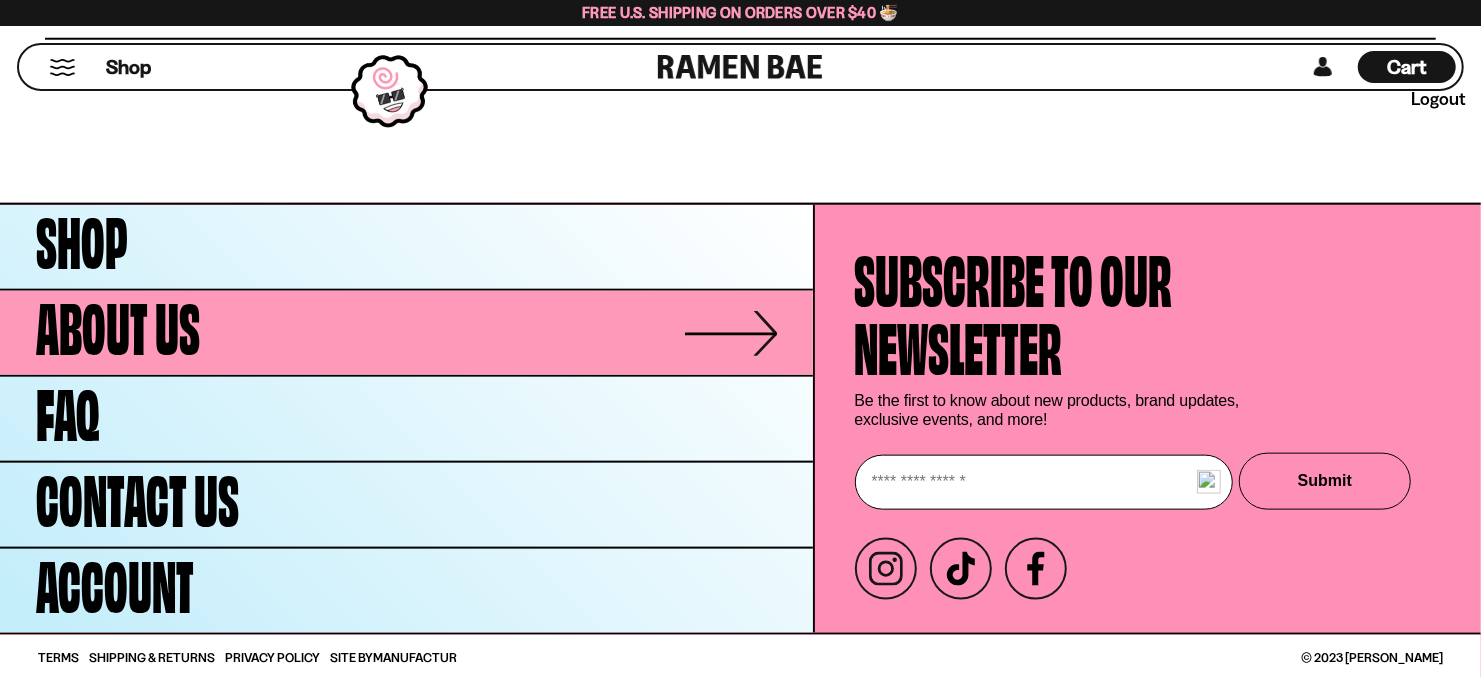 scroll, scrollTop: 1305, scrollLeft: 0, axis: vertical 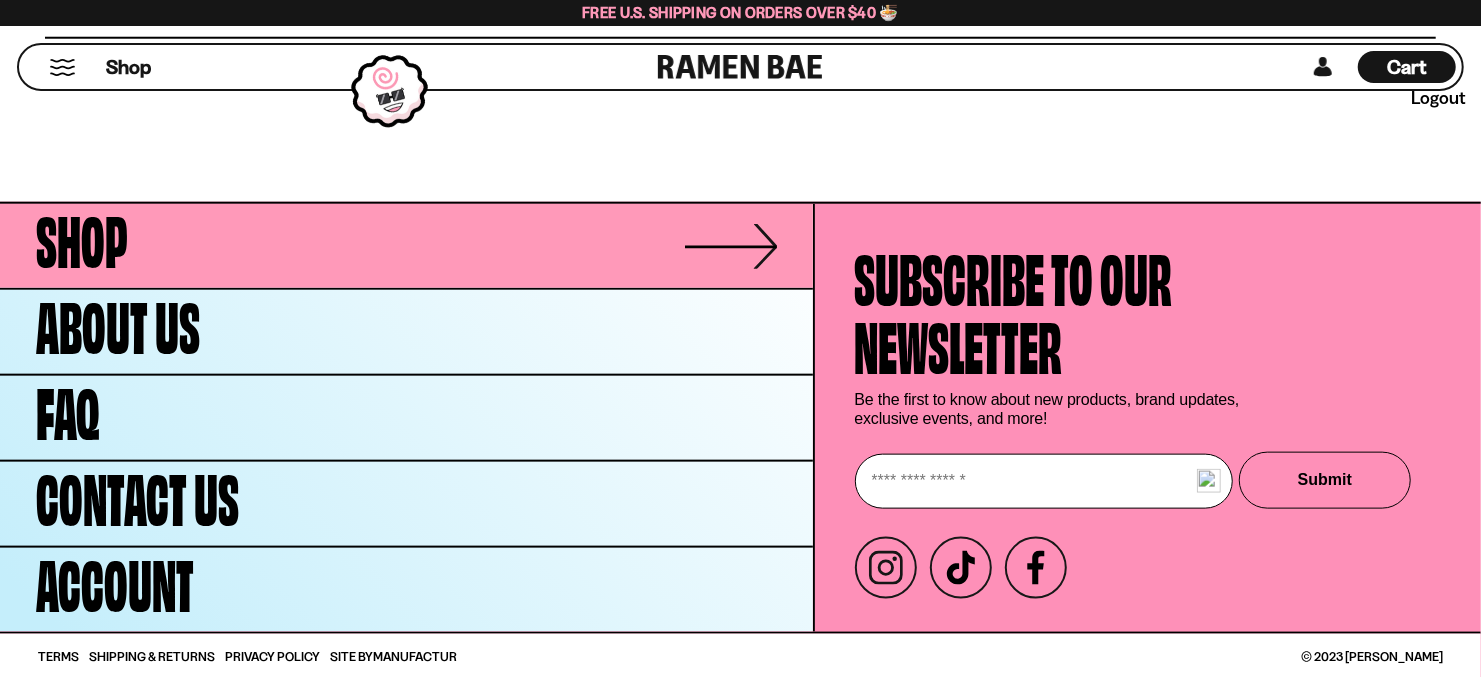 click on "Shop" at bounding box center (82, 236) 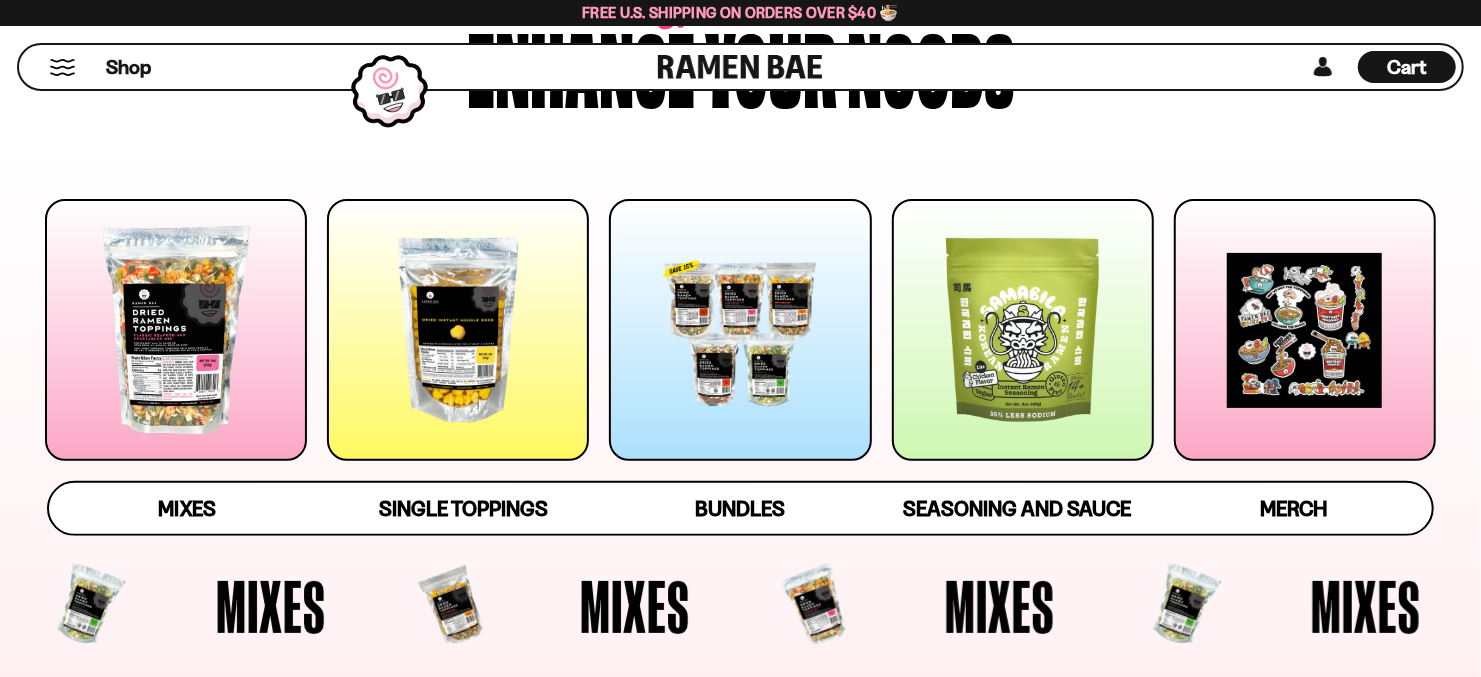 scroll, scrollTop: 199, scrollLeft: 0, axis: vertical 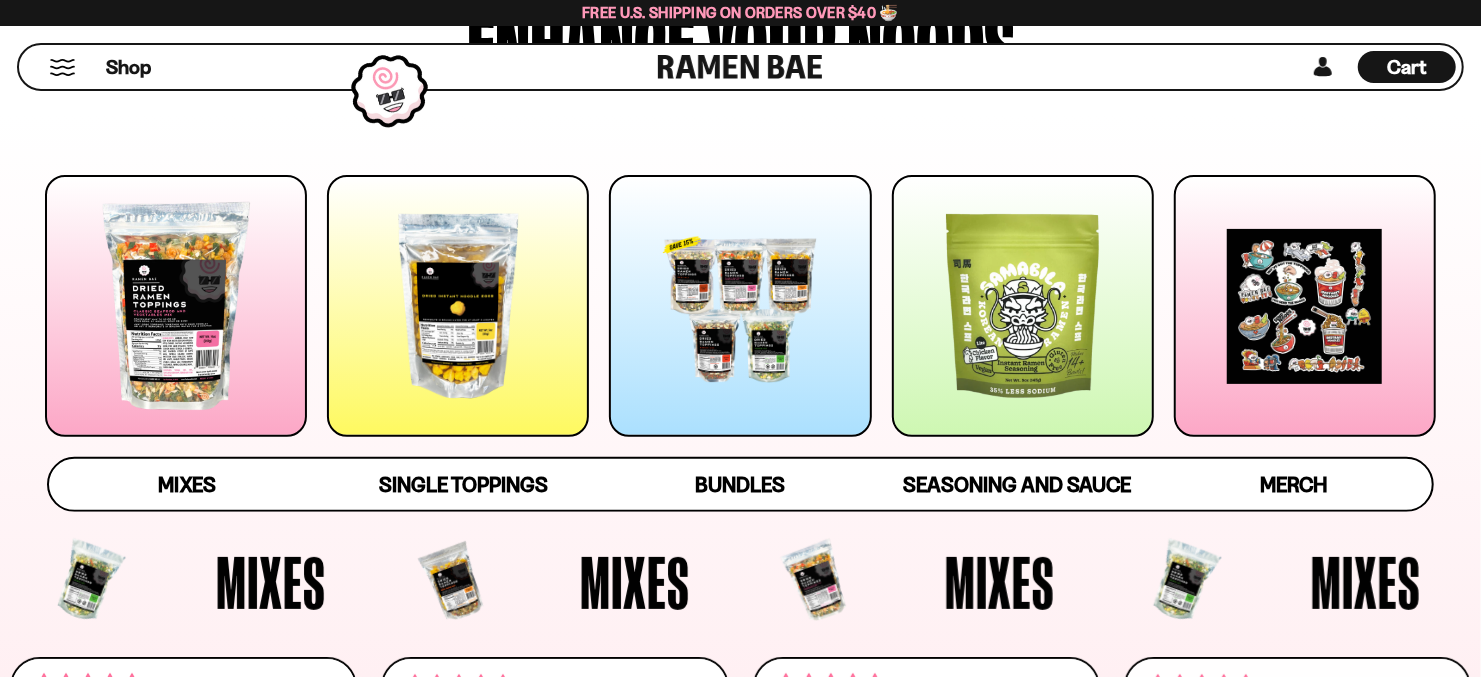 click at bounding box center [1023, 306] 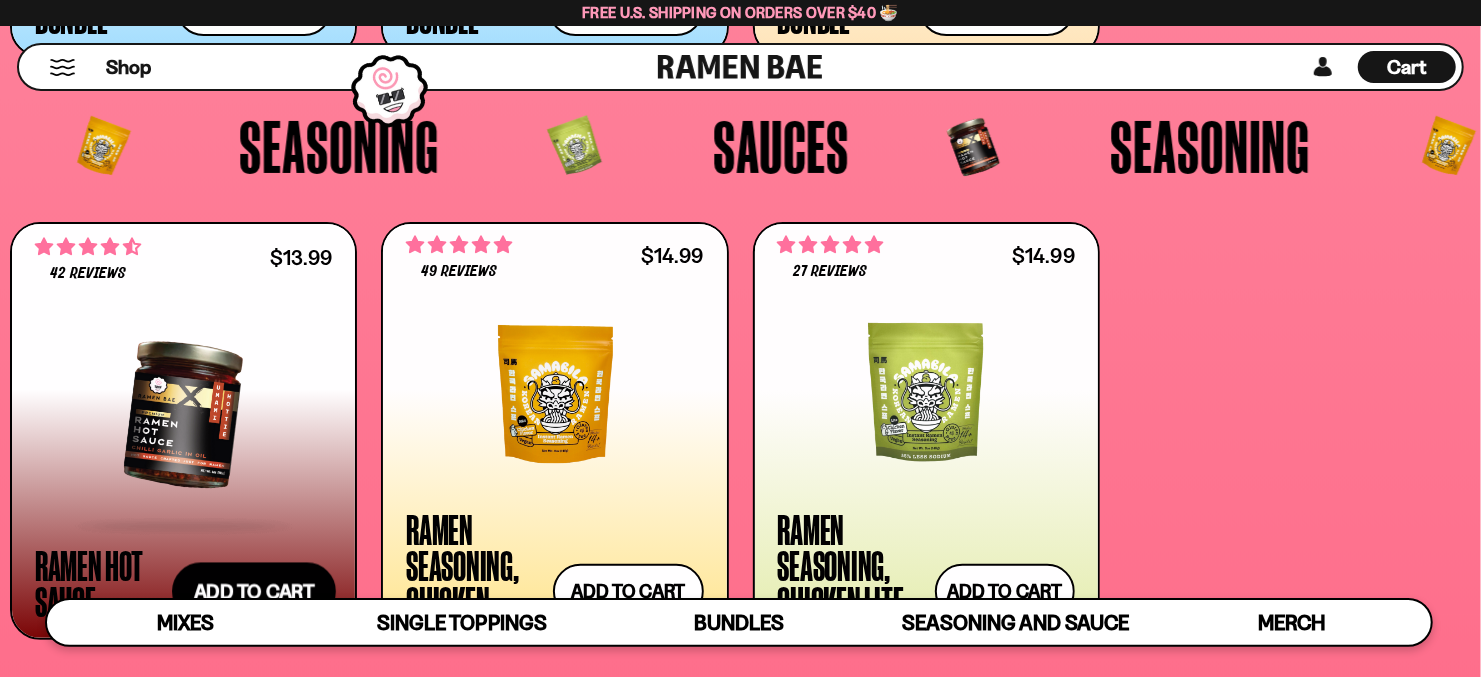 scroll, scrollTop: 5237, scrollLeft: 0, axis: vertical 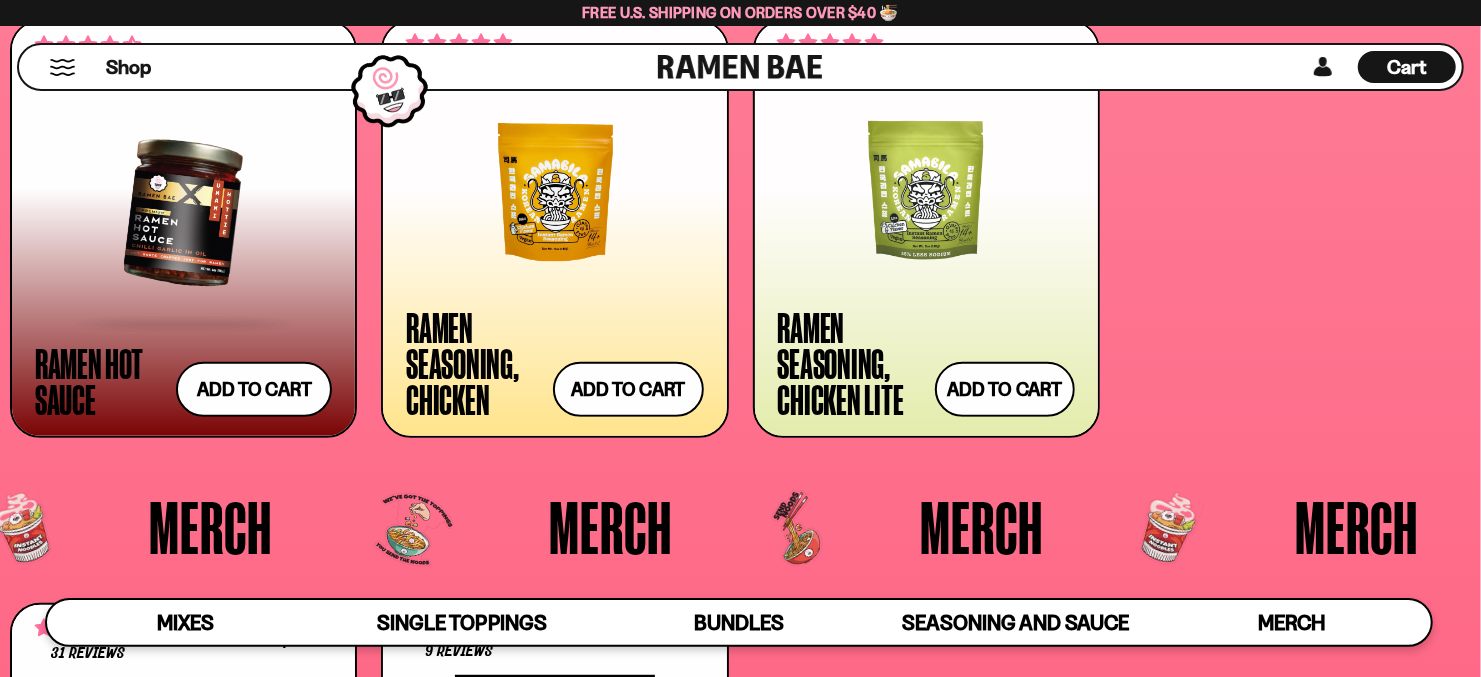 click at bounding box center [183, 212] 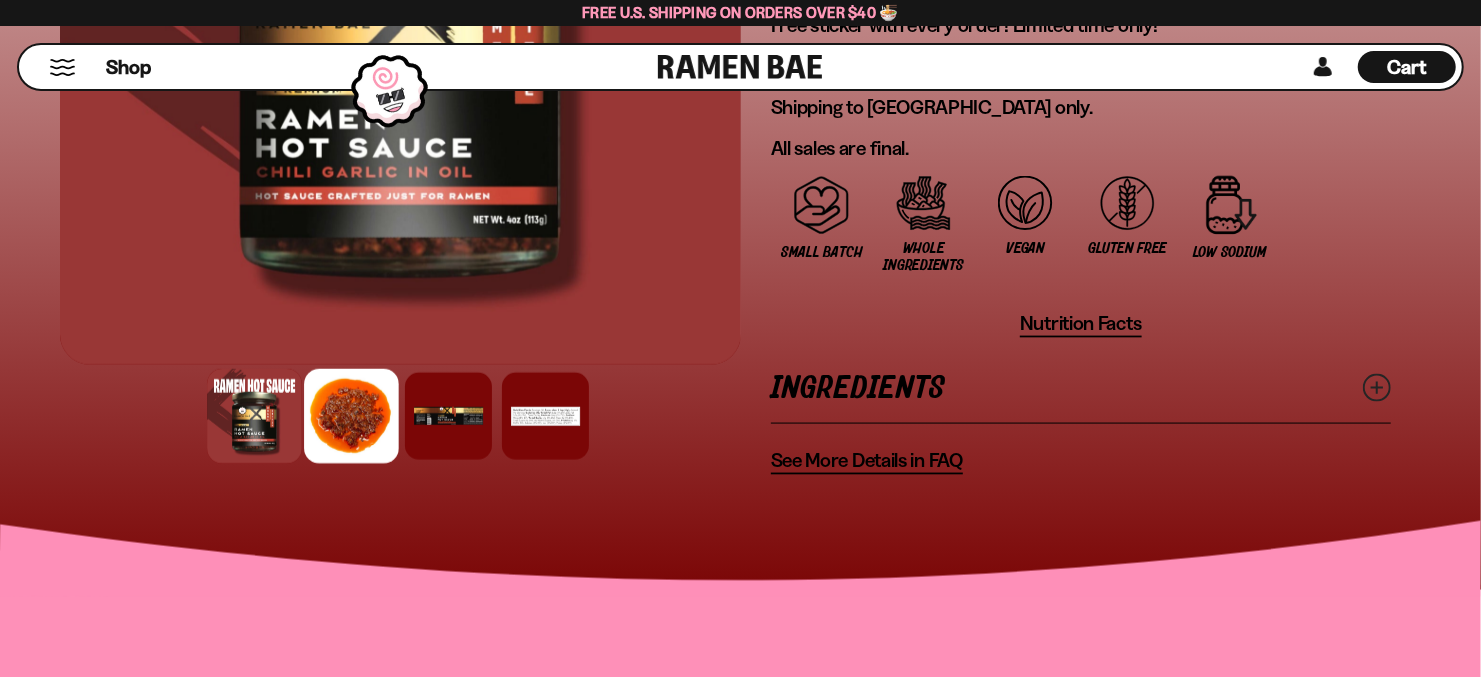 scroll, scrollTop: 1599, scrollLeft: 0, axis: vertical 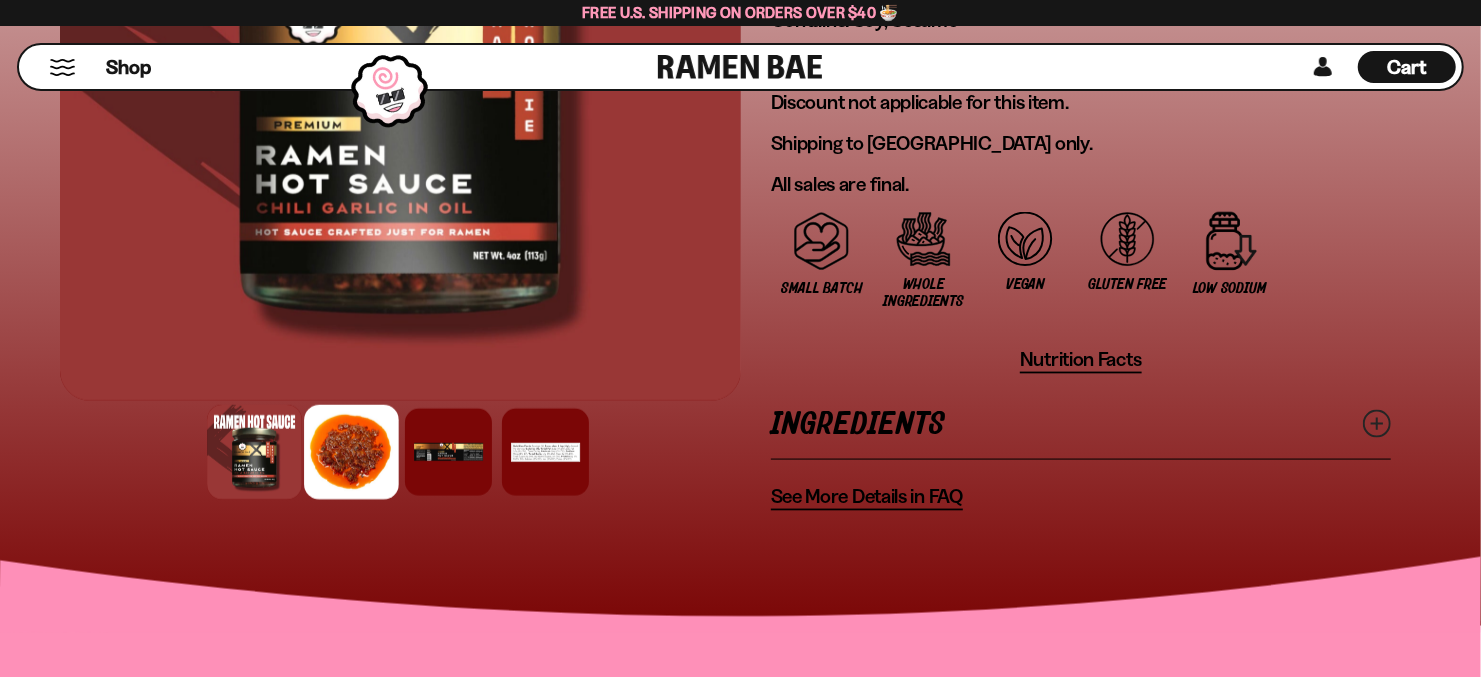 click at bounding box center [351, 452] 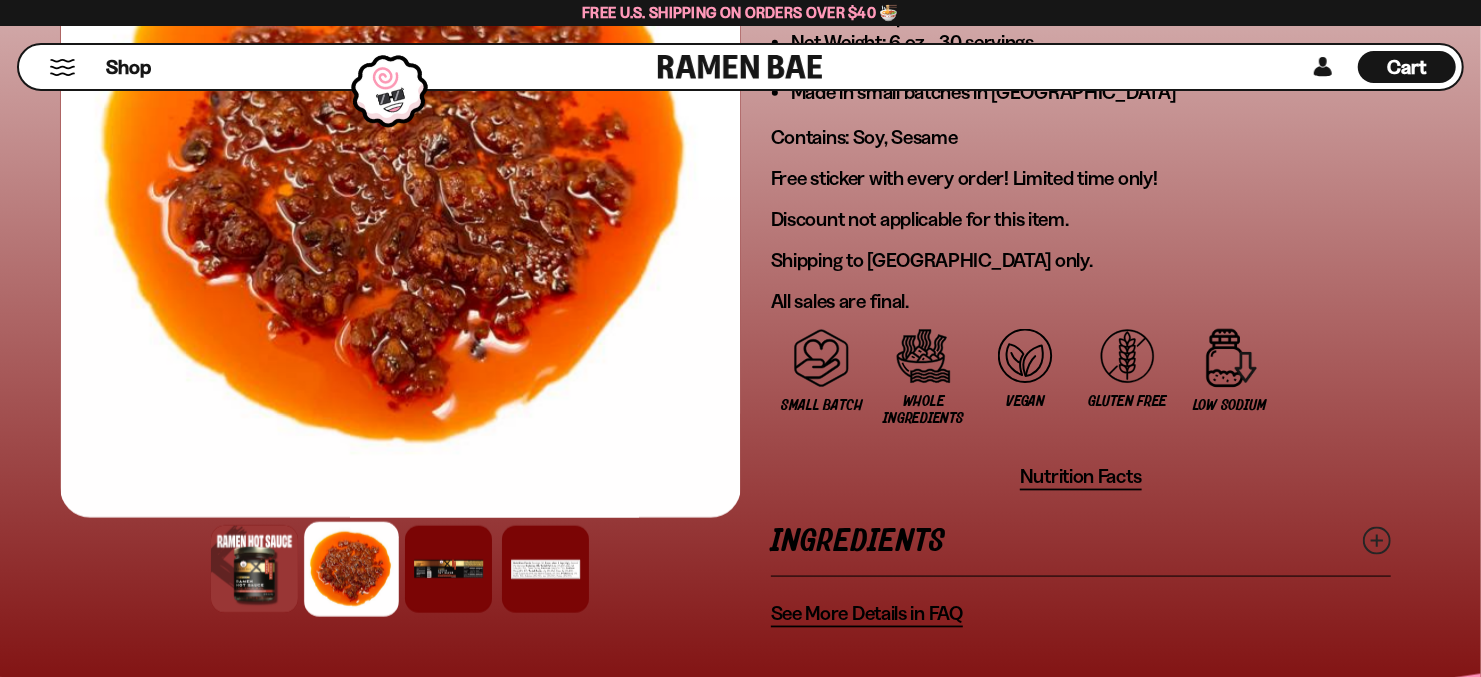scroll, scrollTop: 1399, scrollLeft: 0, axis: vertical 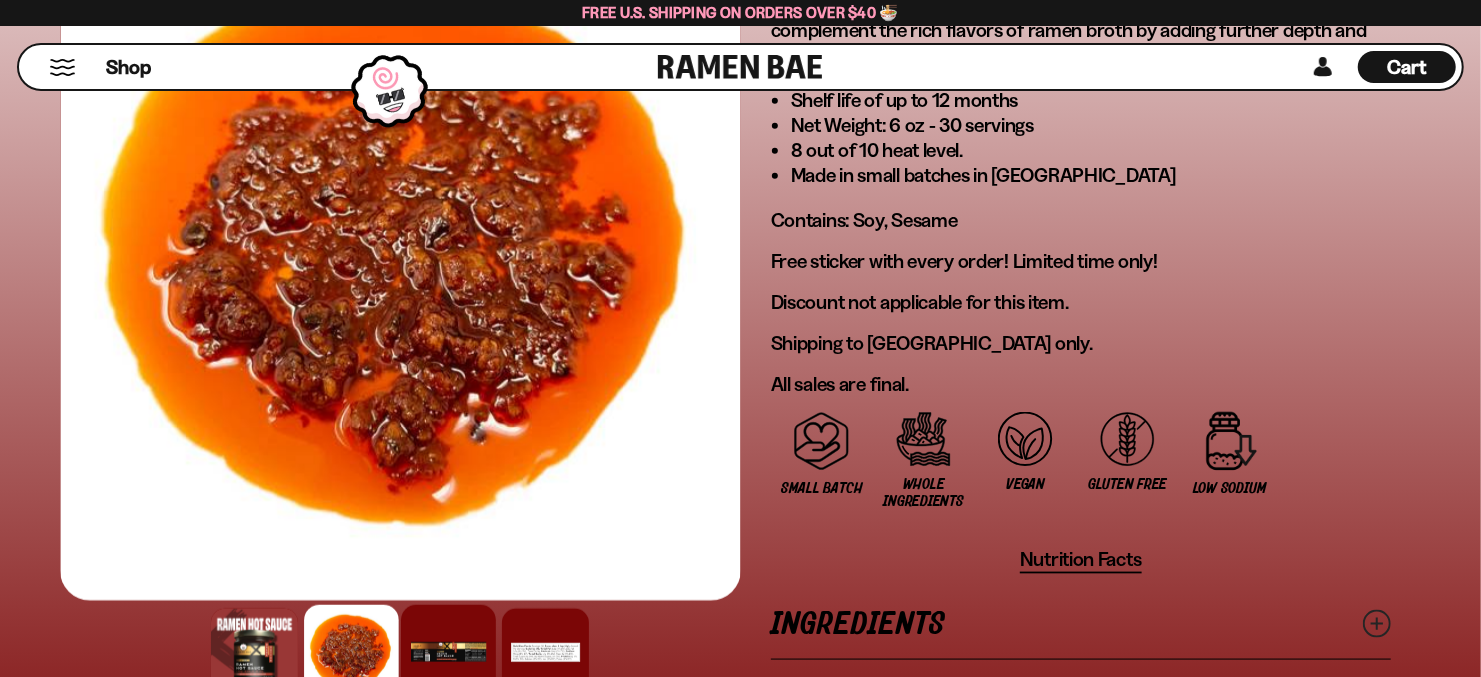 click at bounding box center [448, 652] 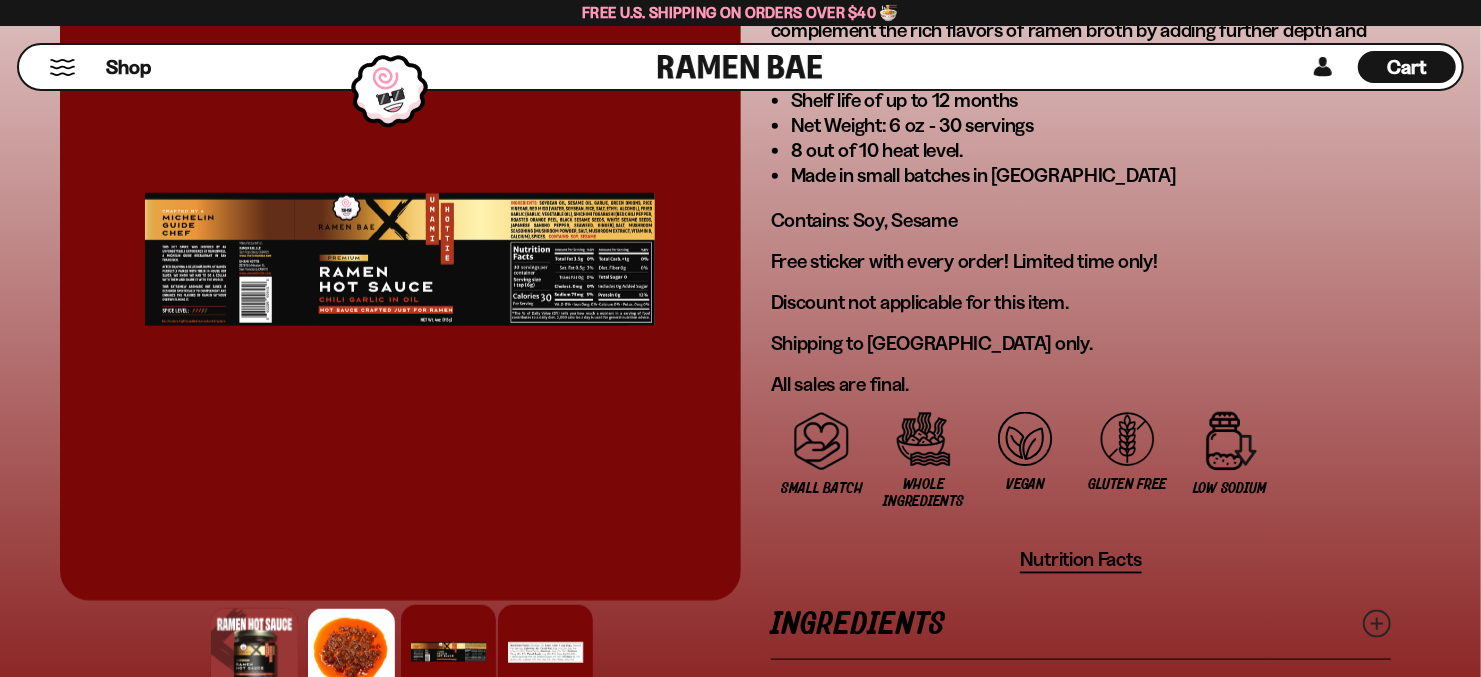 click at bounding box center (545, 652) 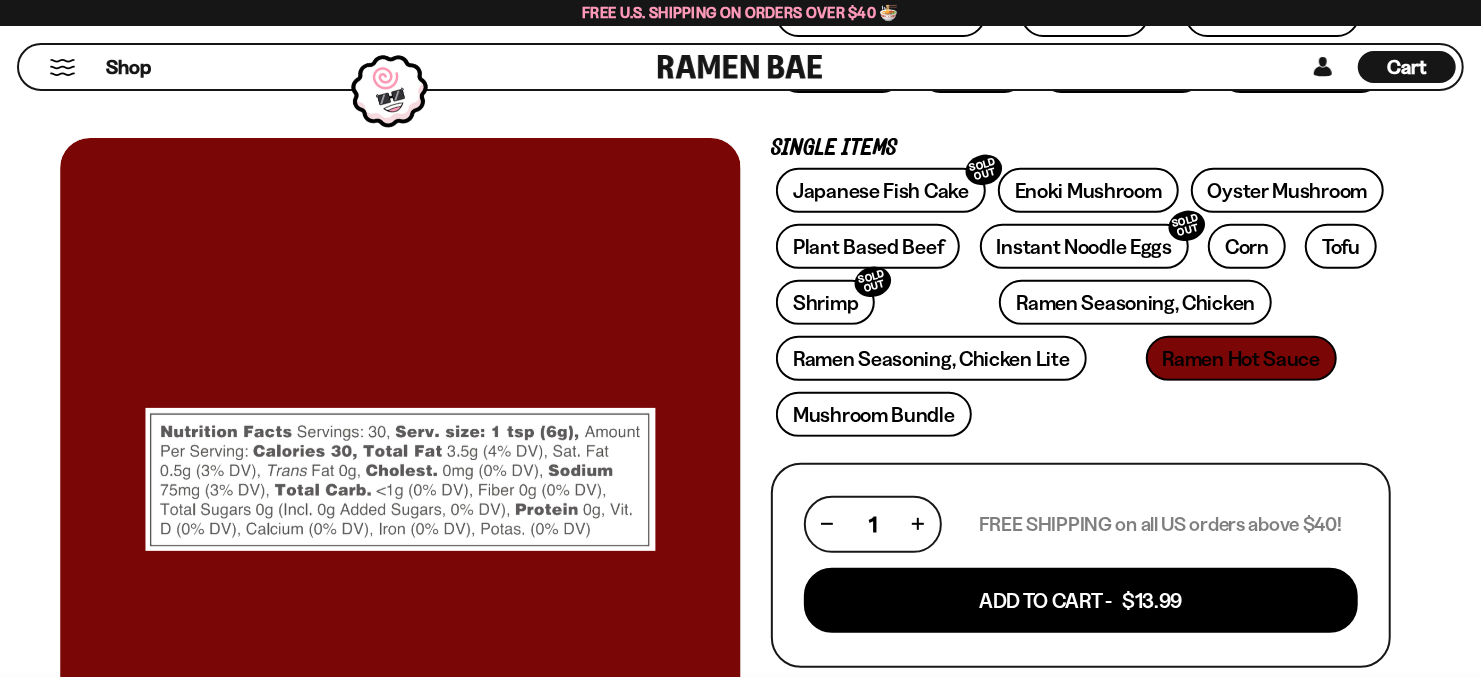 scroll, scrollTop: 399, scrollLeft: 0, axis: vertical 